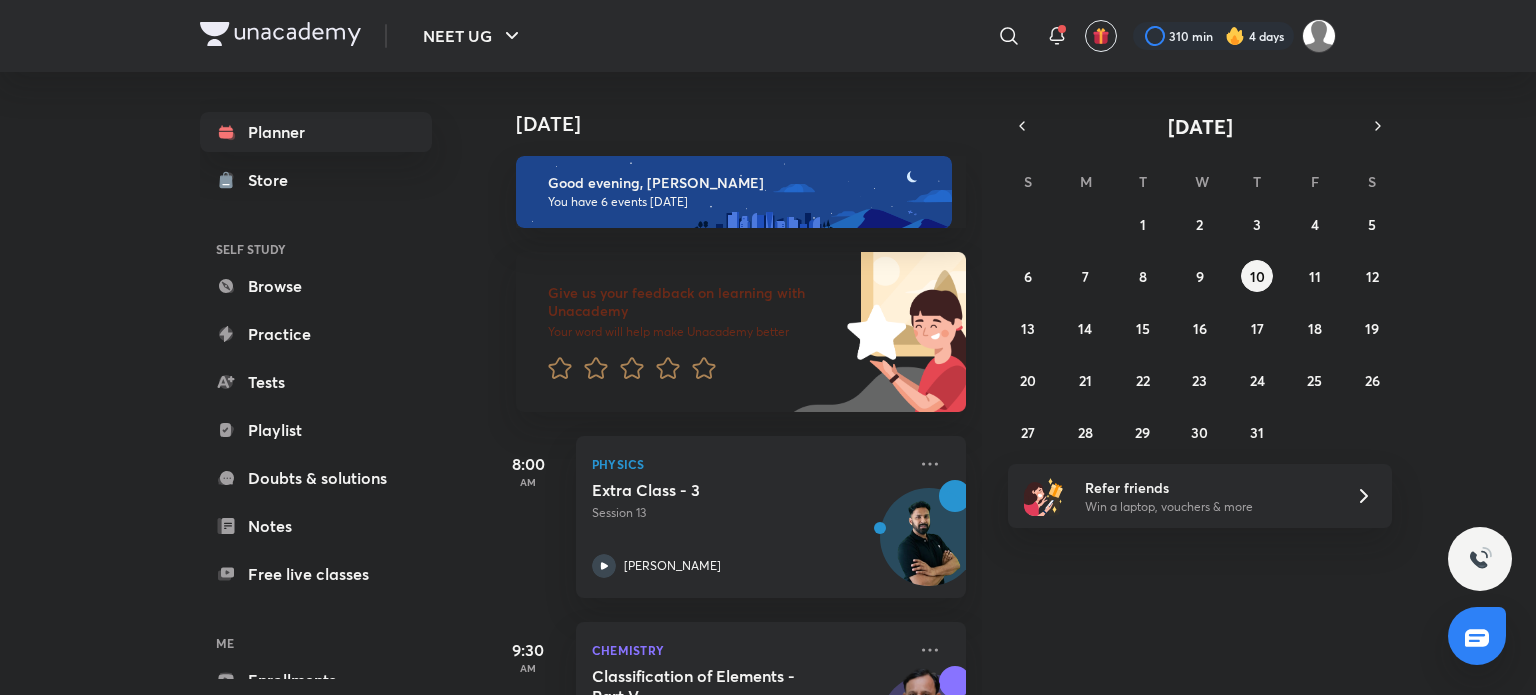scroll, scrollTop: 0, scrollLeft: 0, axis: both 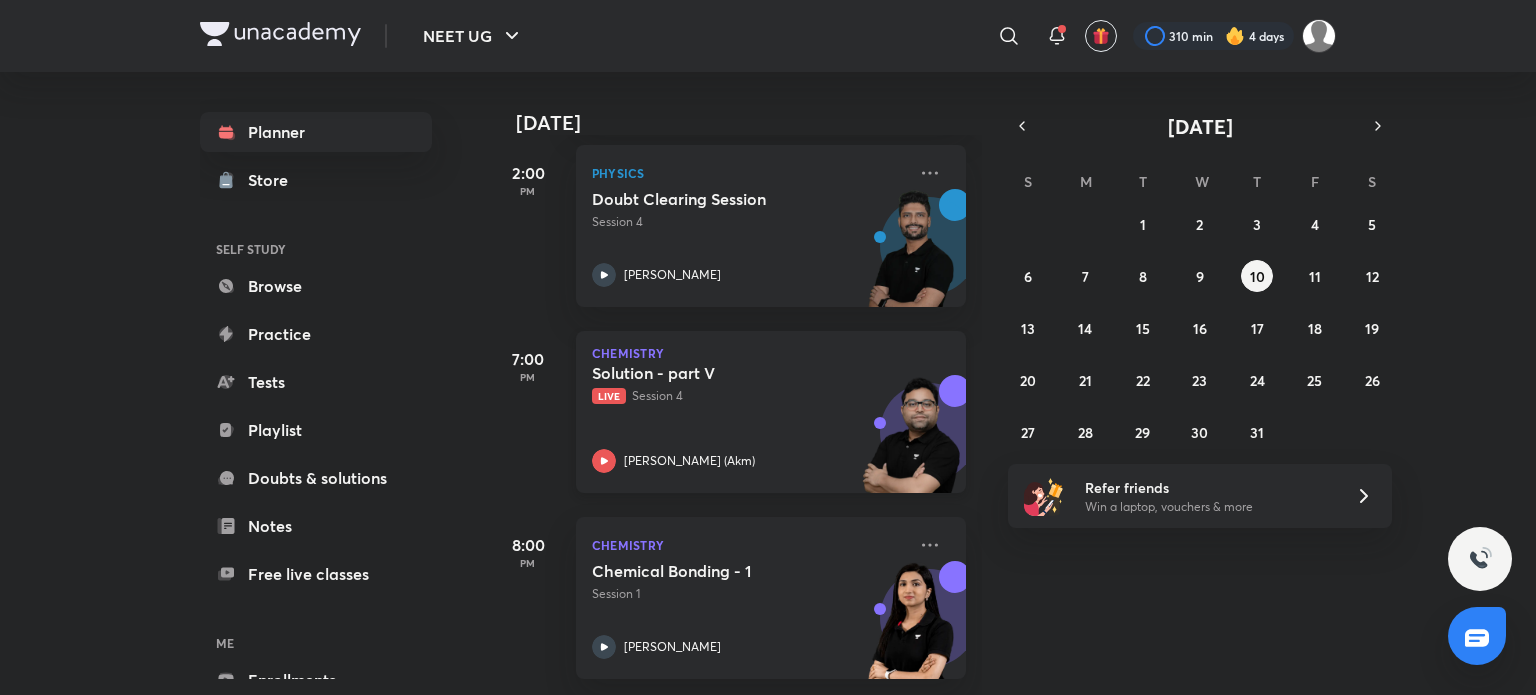 click on "Live Session 4" at bounding box center (749, 396) 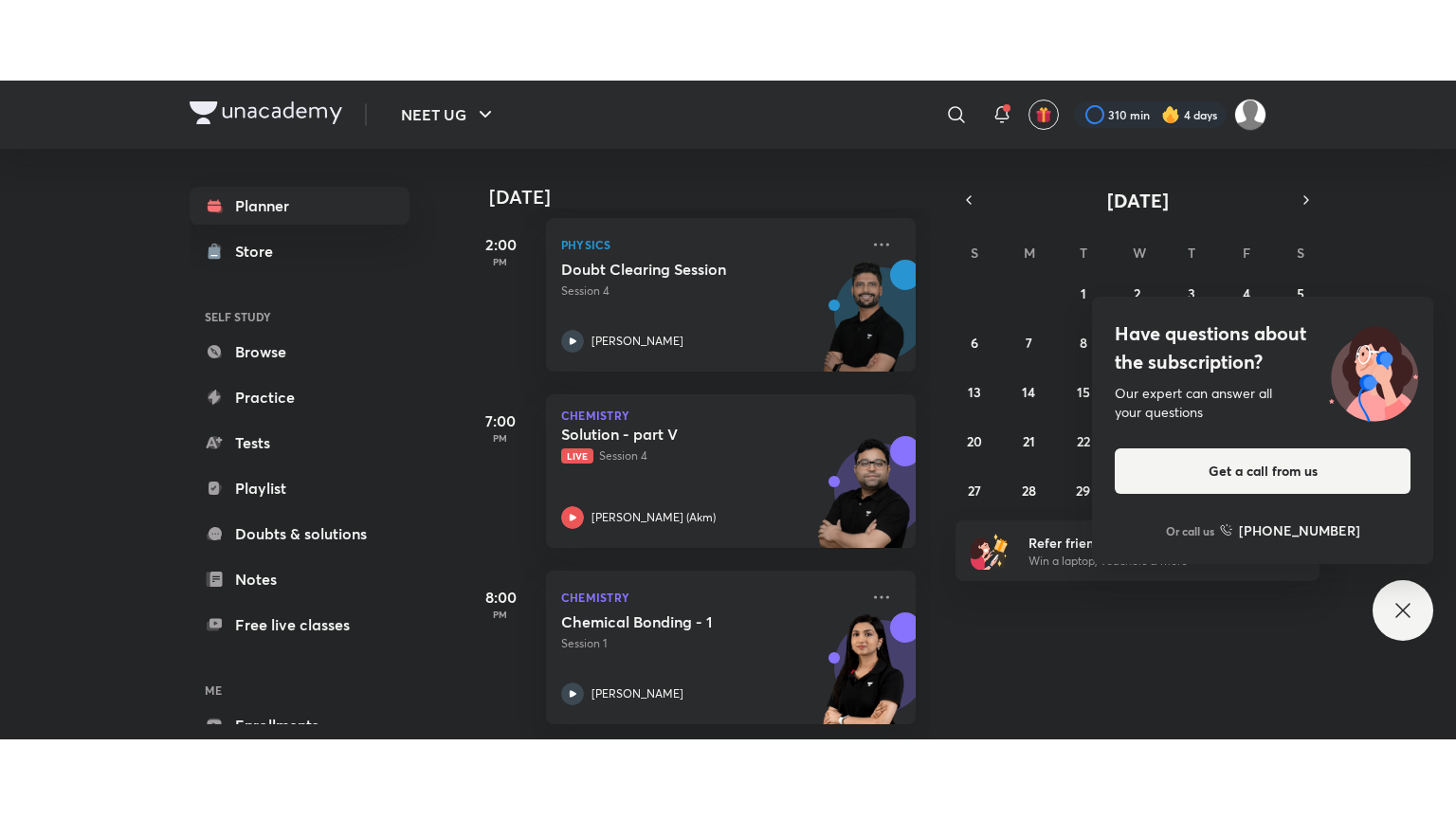 scroll, scrollTop: 659, scrollLeft: 0, axis: vertical 